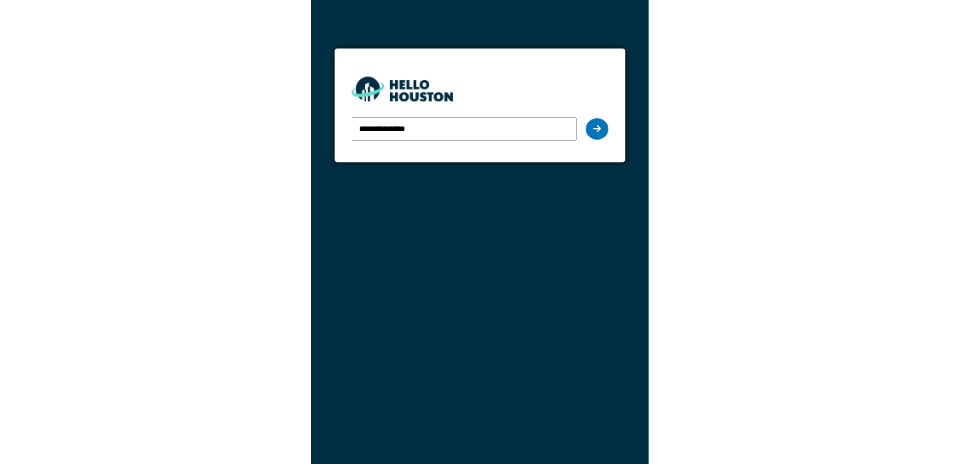 scroll, scrollTop: 0, scrollLeft: 0, axis: both 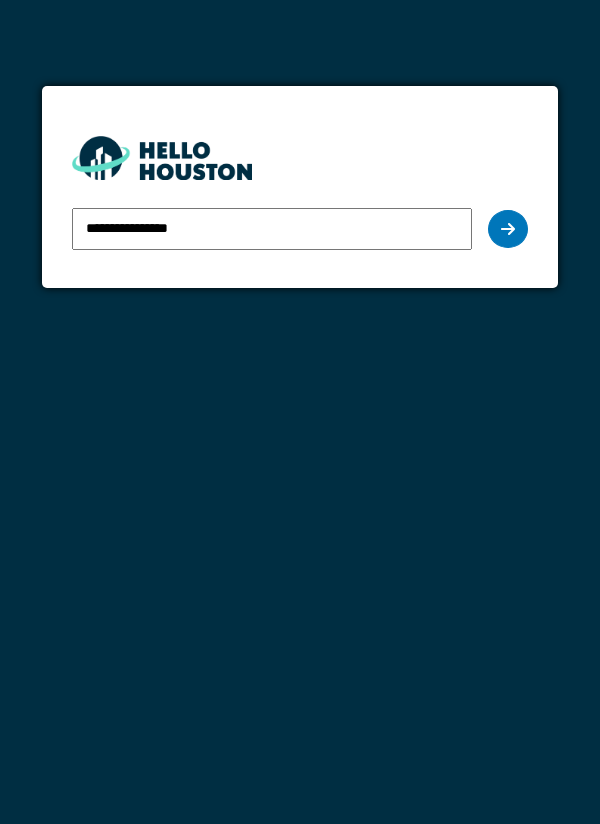 click at bounding box center (508, 229) 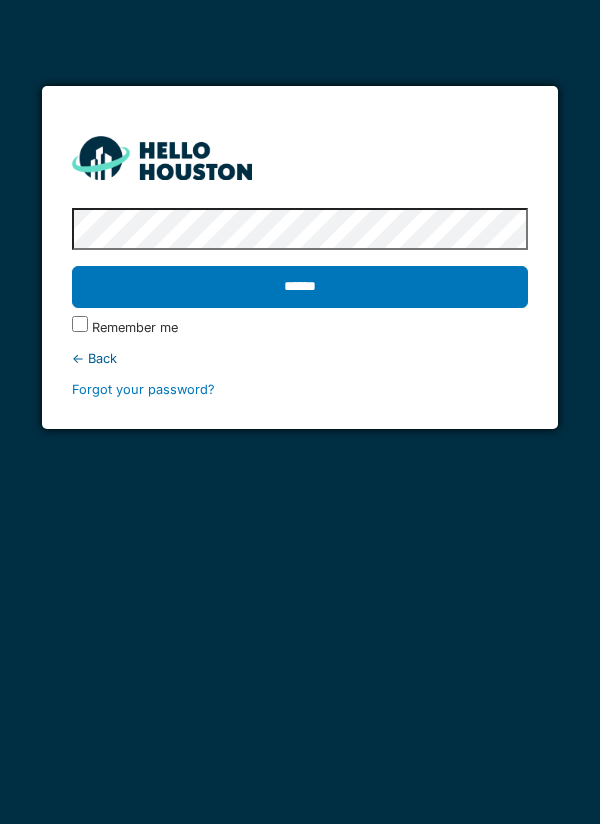click on "******" at bounding box center (300, 287) 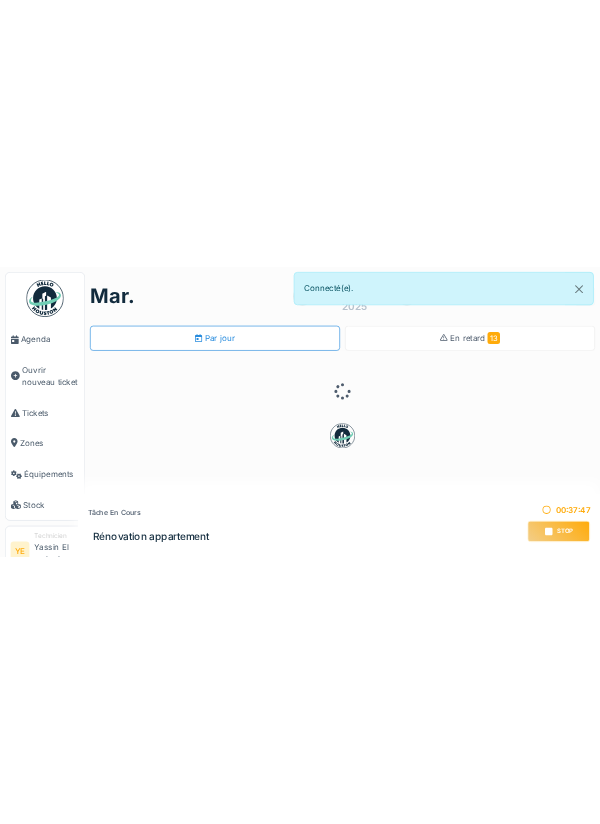 scroll, scrollTop: 0, scrollLeft: 0, axis: both 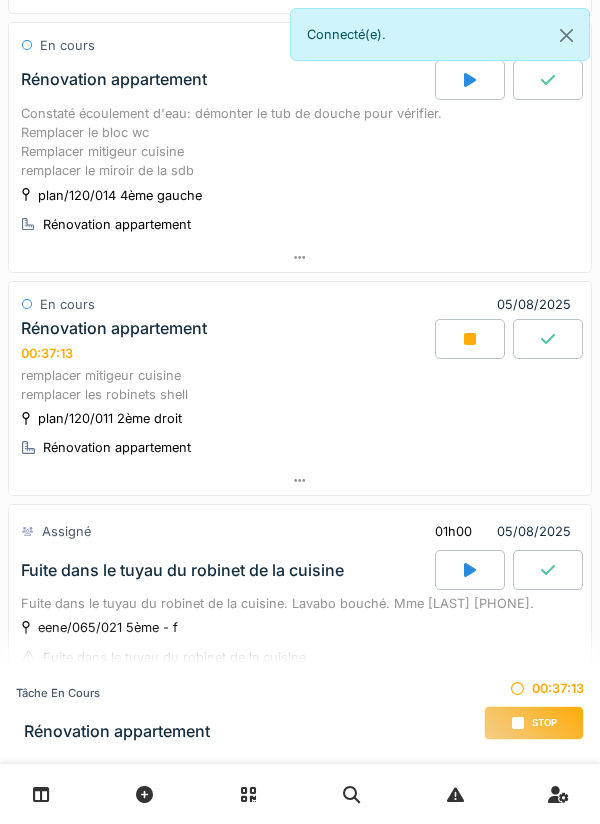 click 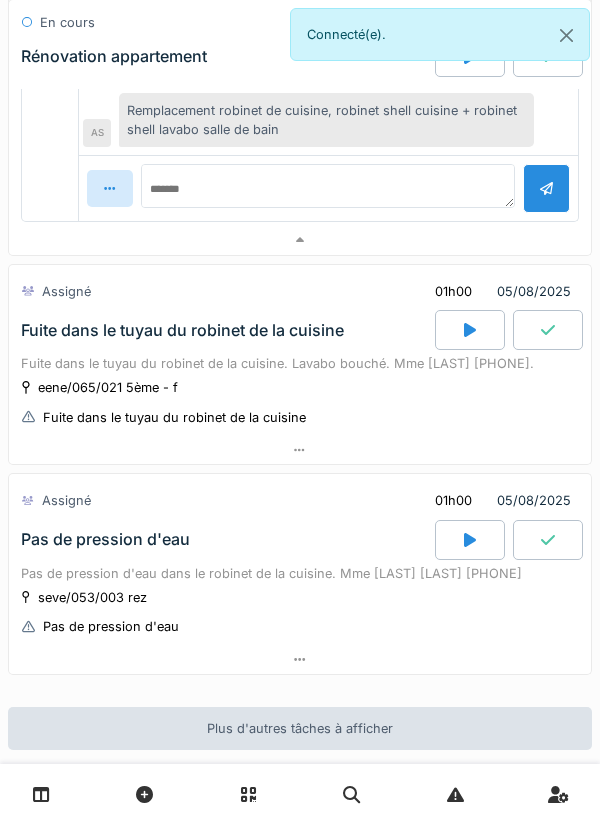 scroll, scrollTop: 1254, scrollLeft: 0, axis: vertical 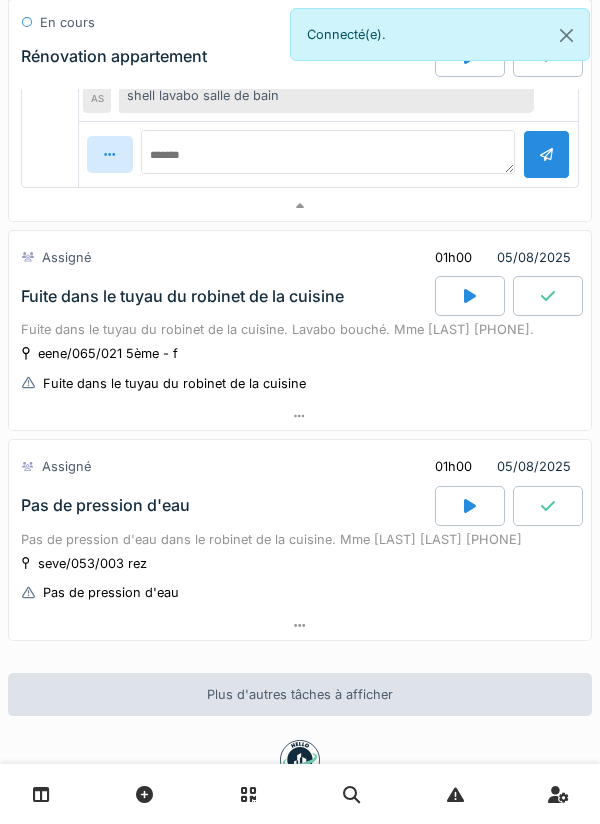 click at bounding box center [300, 206] 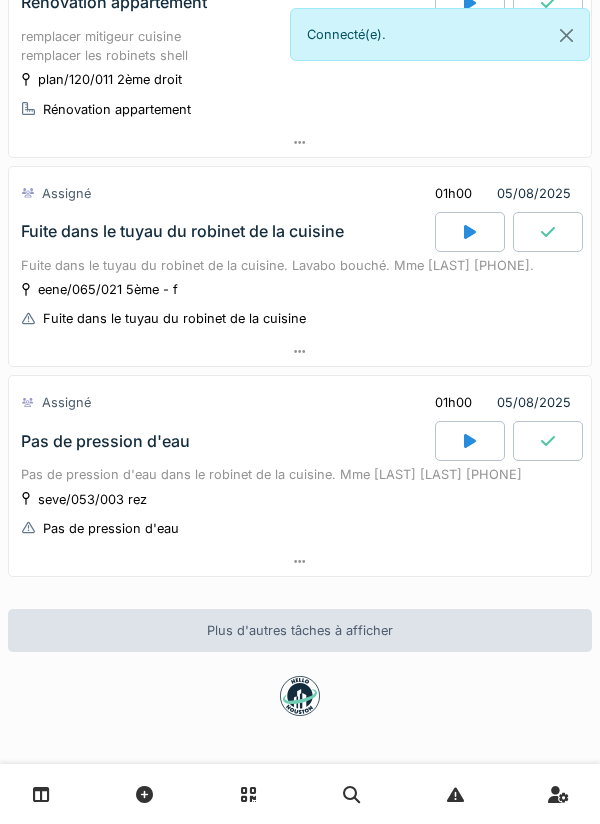 scroll, scrollTop: 687, scrollLeft: 0, axis: vertical 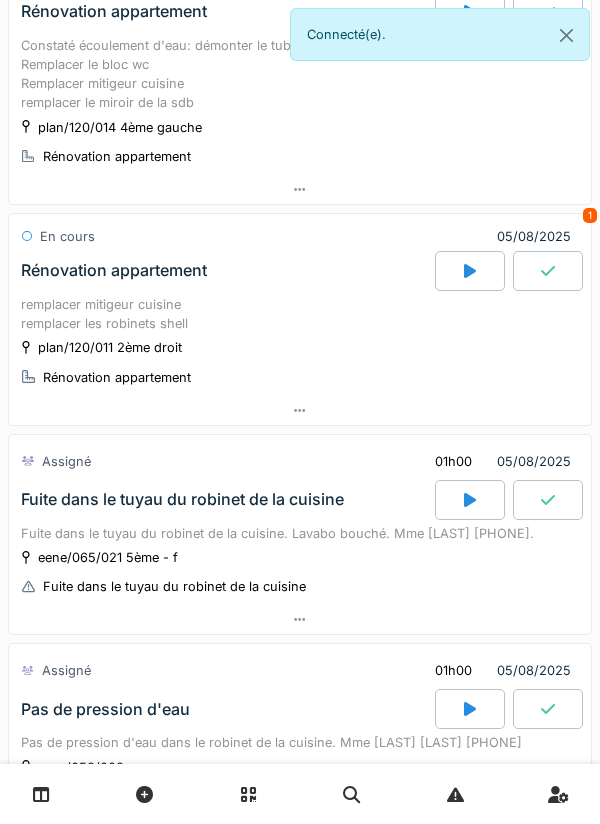 click at bounding box center [470, 500] 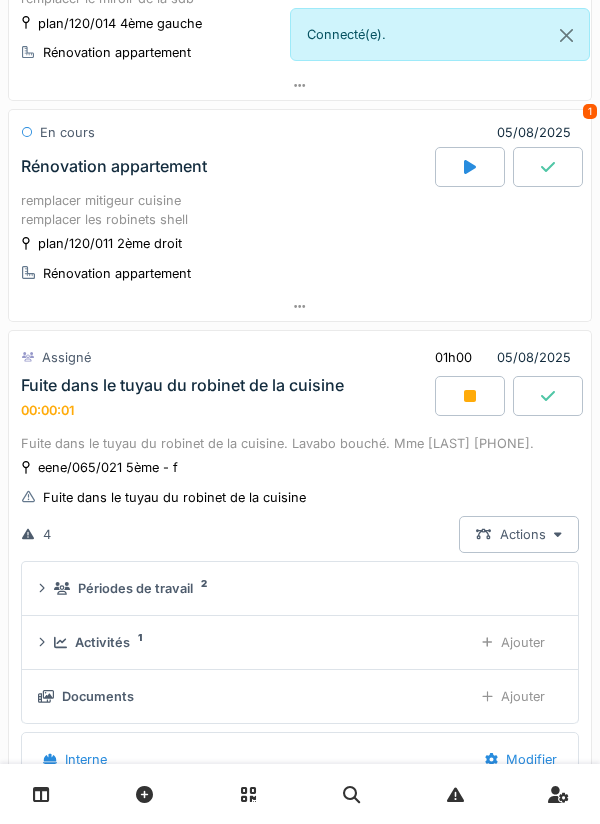 scroll, scrollTop: 519, scrollLeft: 0, axis: vertical 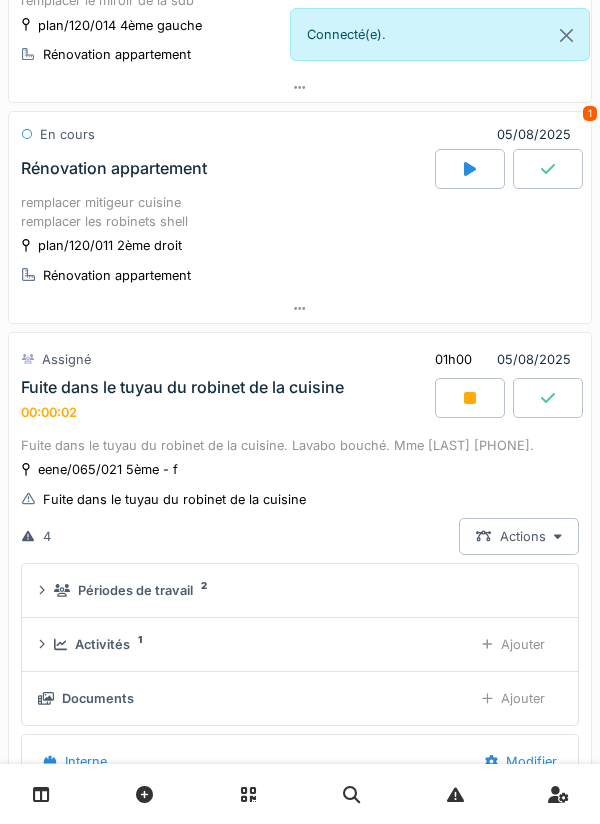 click at bounding box center (470, 398) 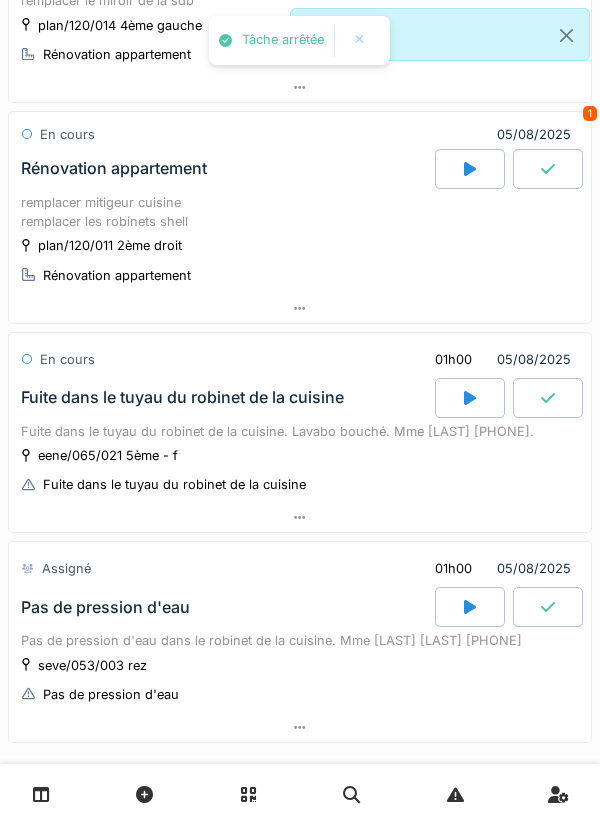 click at bounding box center [300, 517] 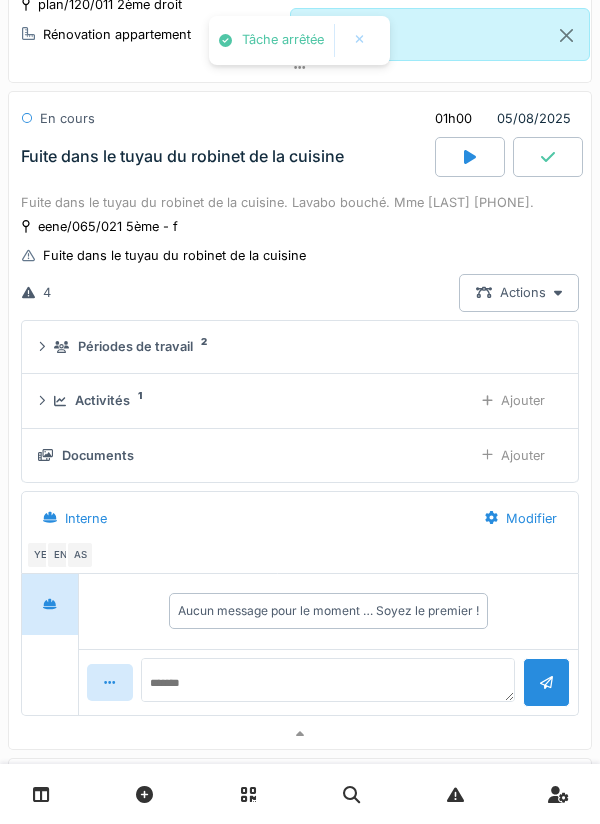 scroll, scrollTop: 770, scrollLeft: 0, axis: vertical 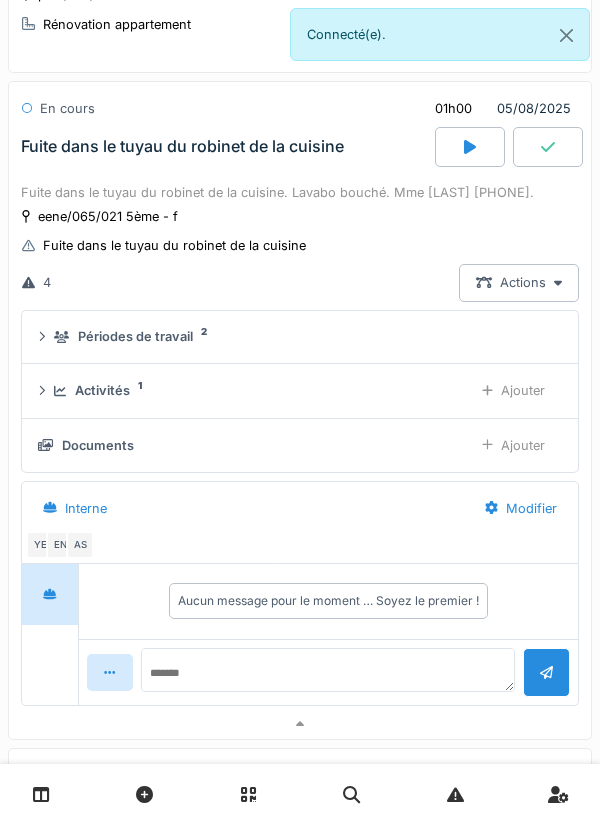 click on "Périodes de travail 2" at bounding box center (304, 336) 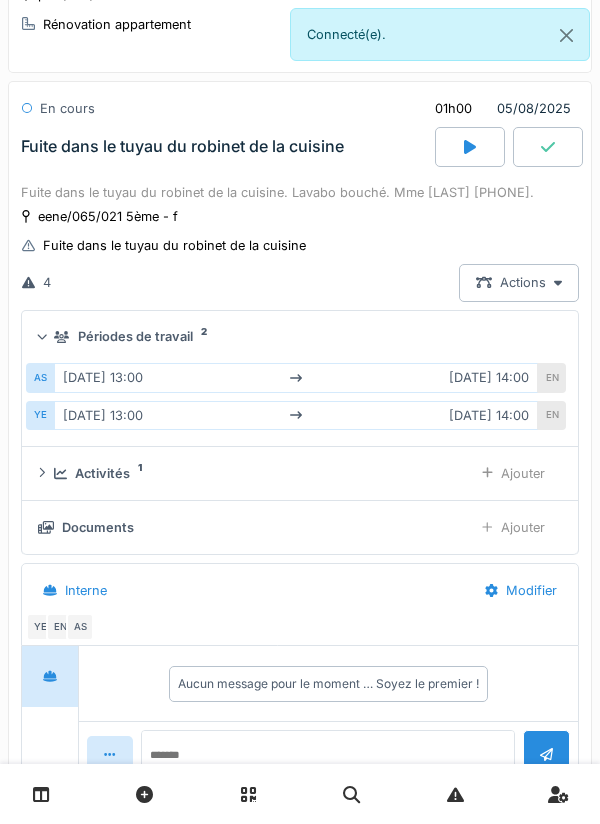 click on "Périodes de travail 2" at bounding box center (300, 337) 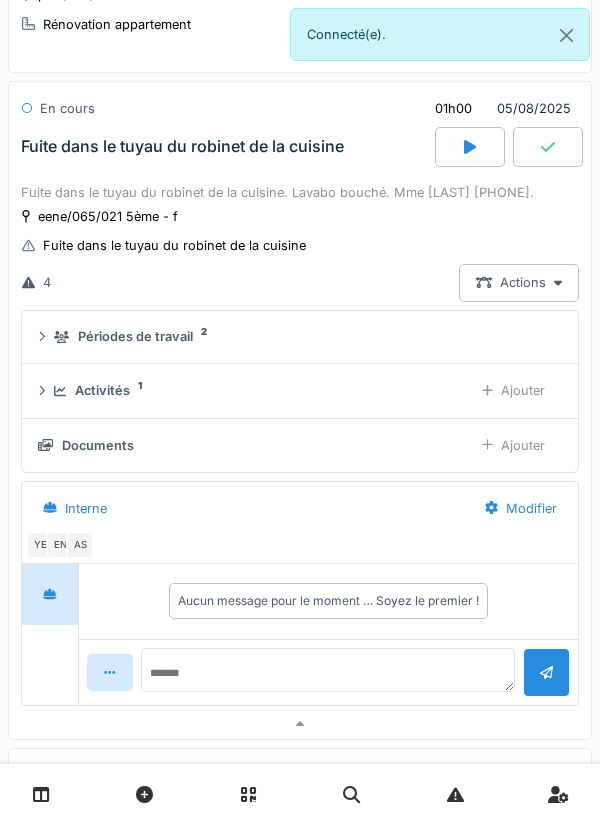 click on "Activités 1" at bounding box center [255, 390] 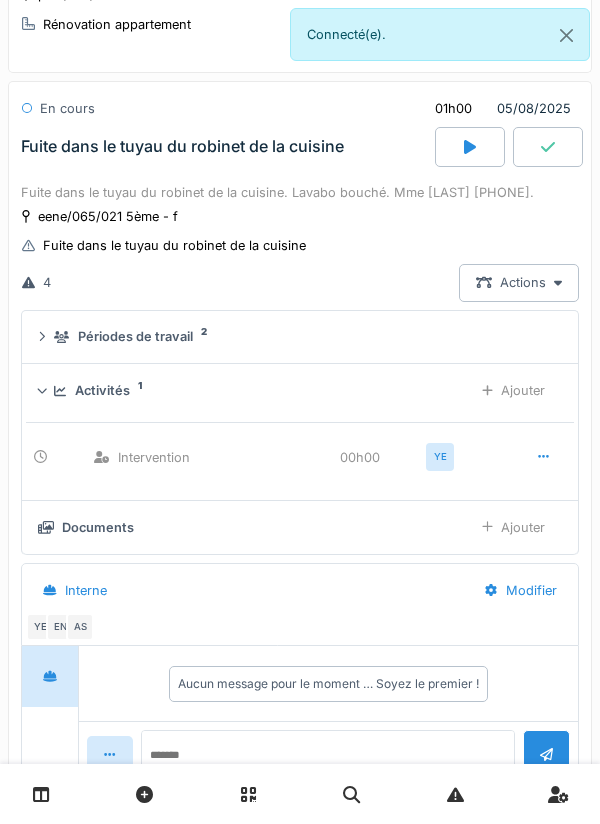 click at bounding box center [543, 457] 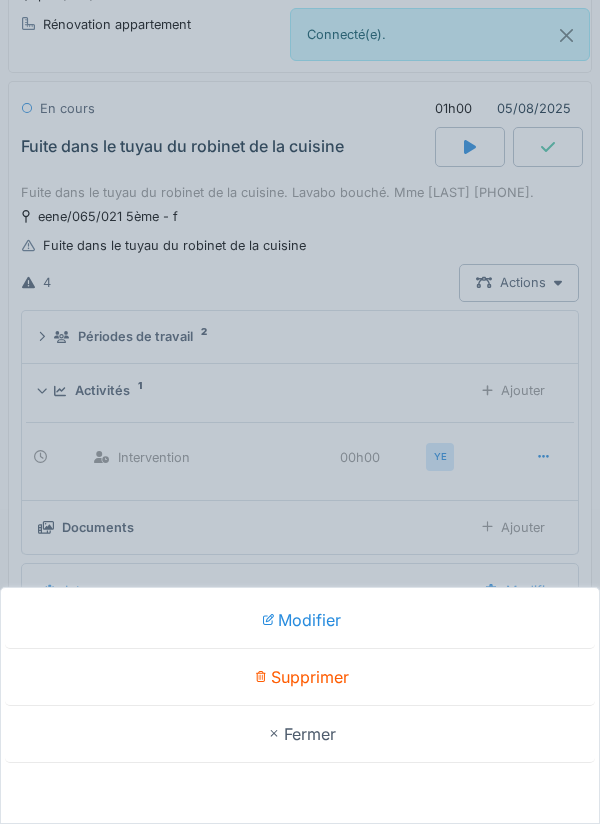 click on "Supprimer" at bounding box center (300, 677) 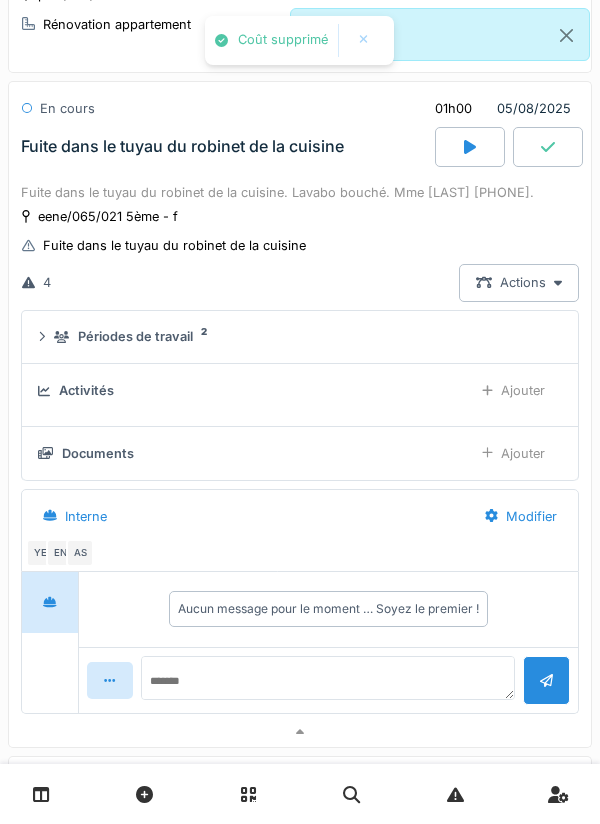 click at bounding box center [300, 732] 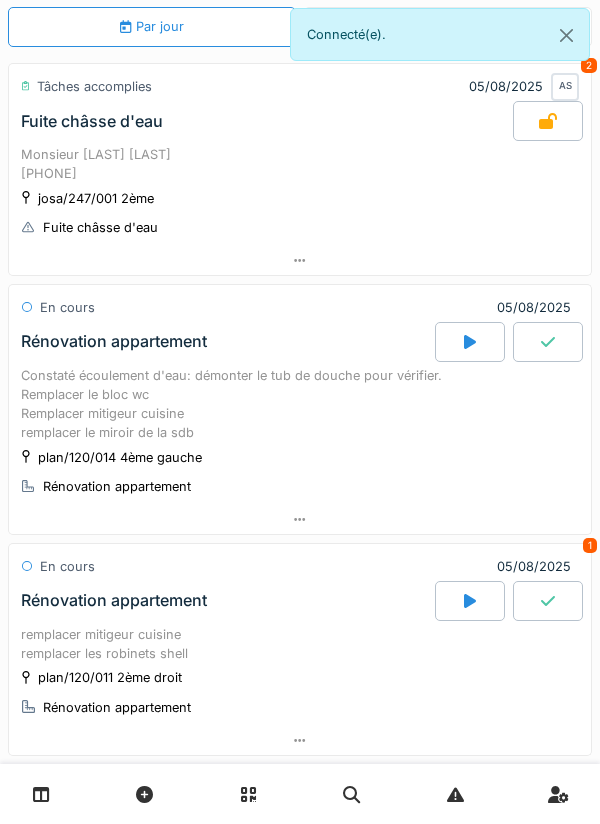 scroll, scrollTop: 0, scrollLeft: 0, axis: both 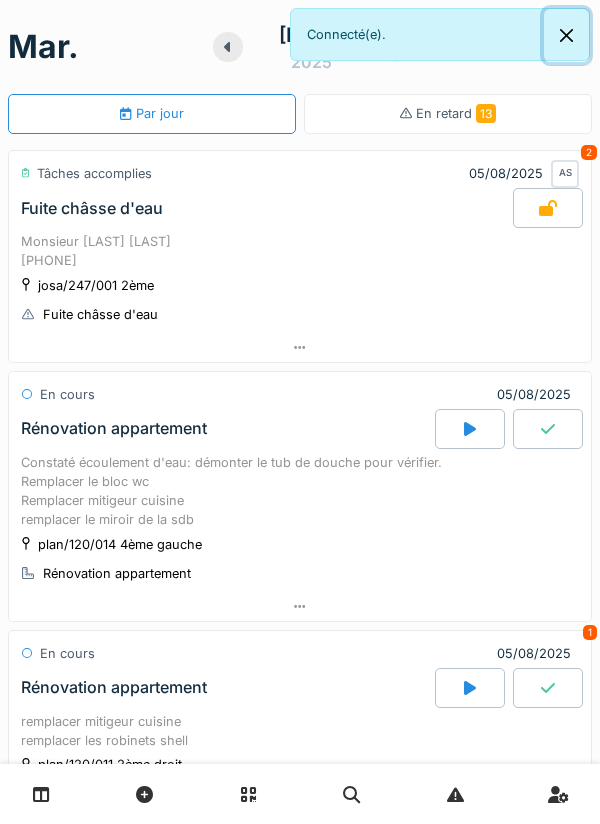 click at bounding box center (566, 35) 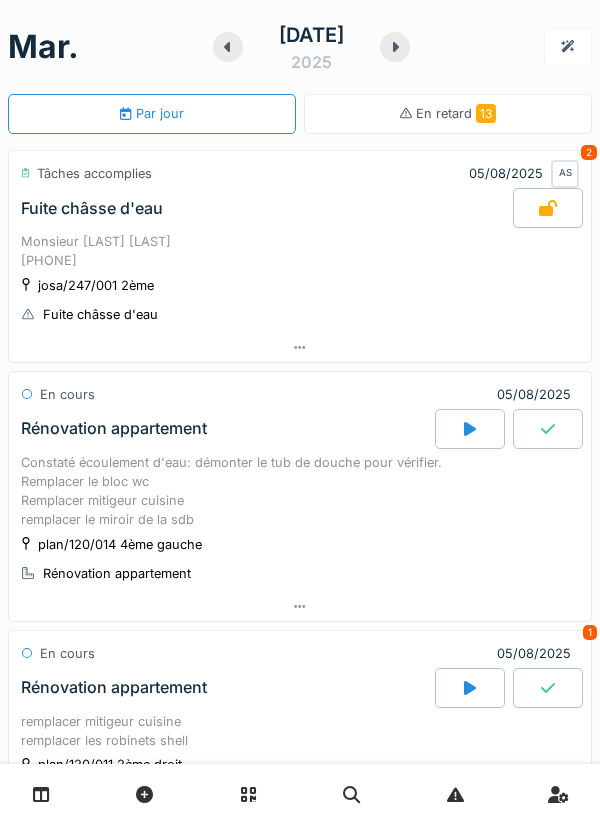 click at bounding box center [395, 47] 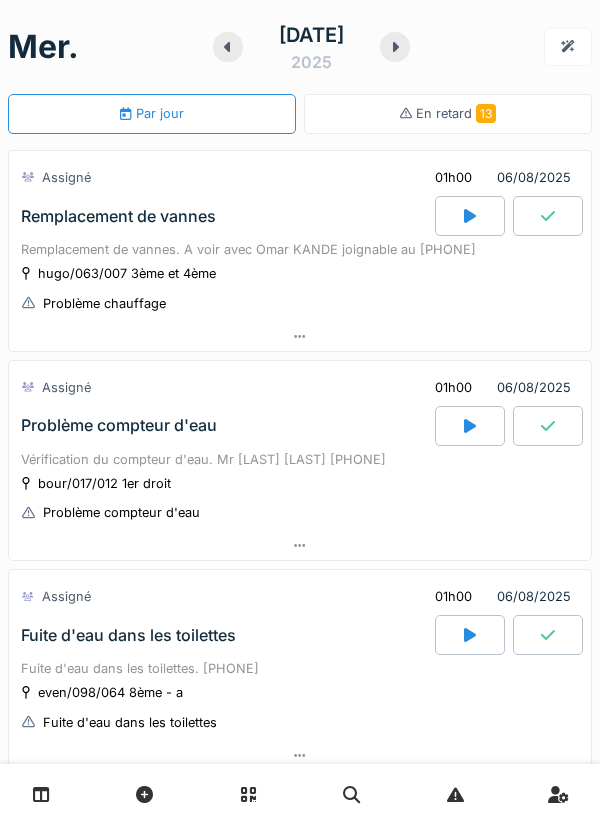 click at bounding box center [395, 47] 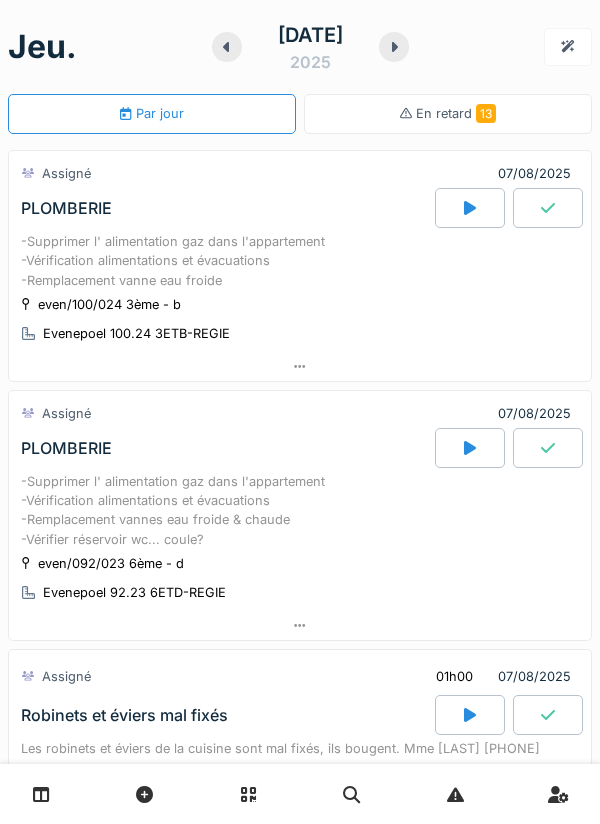 click on "7 août 2025" at bounding box center (310, 47) 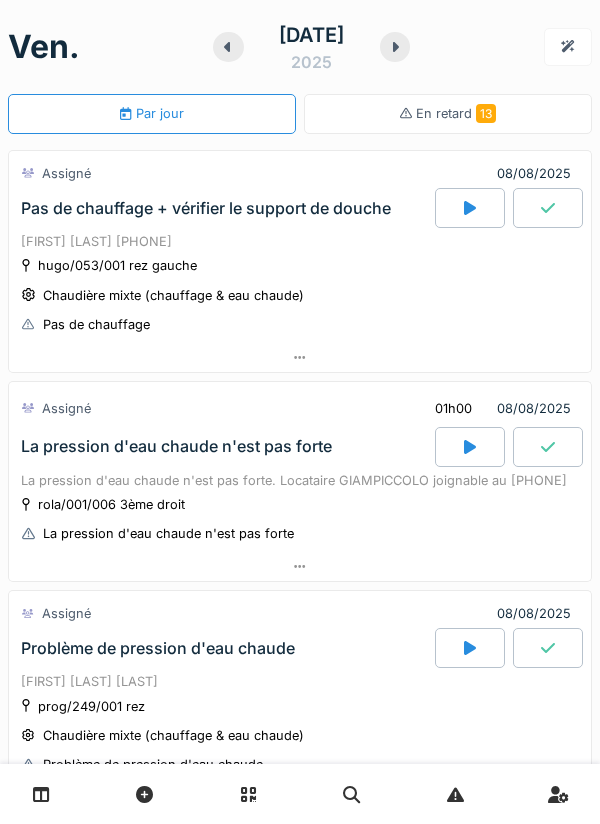 click at bounding box center (395, 47) 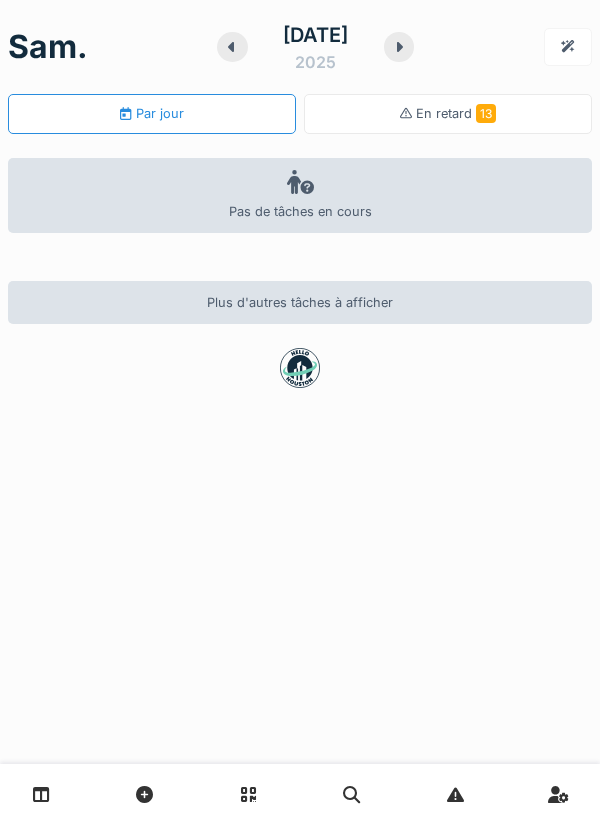 click at bounding box center (232, 47) 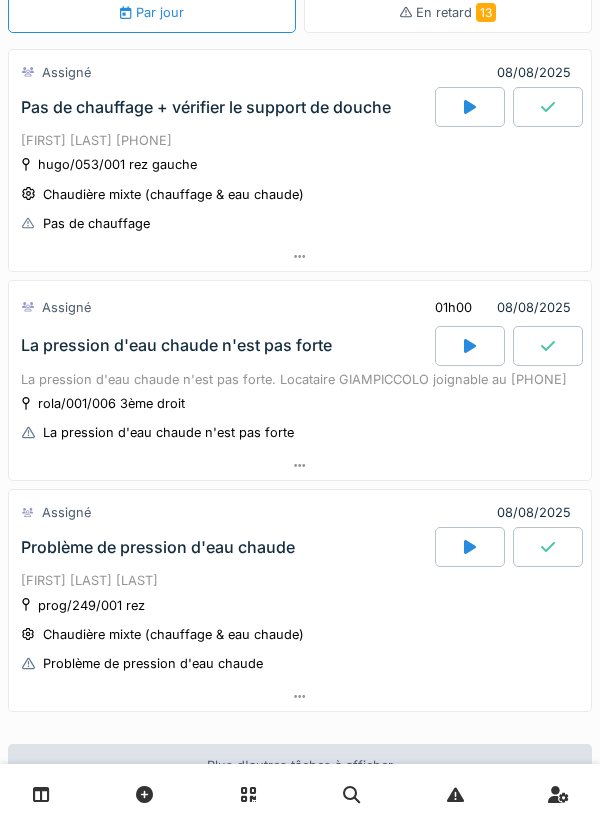 scroll, scrollTop: 0, scrollLeft: 0, axis: both 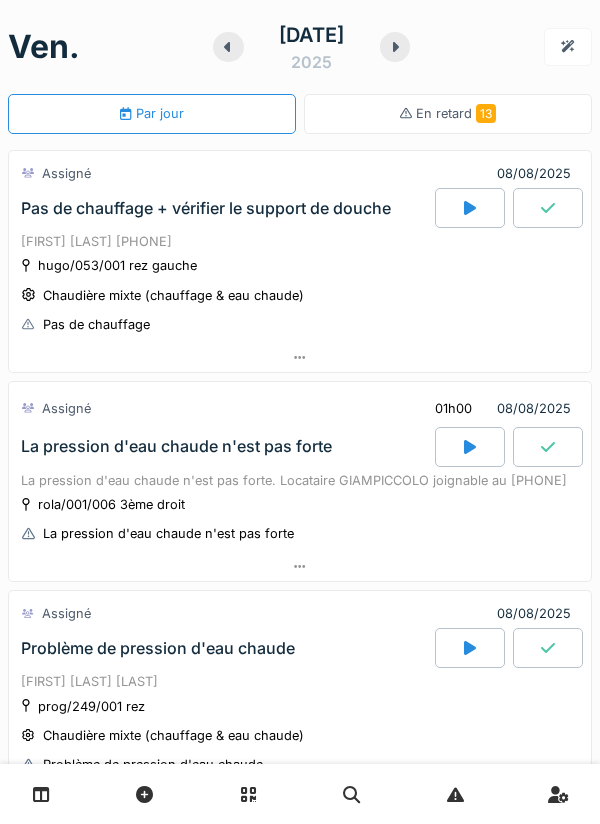 click at bounding box center [228, 47] 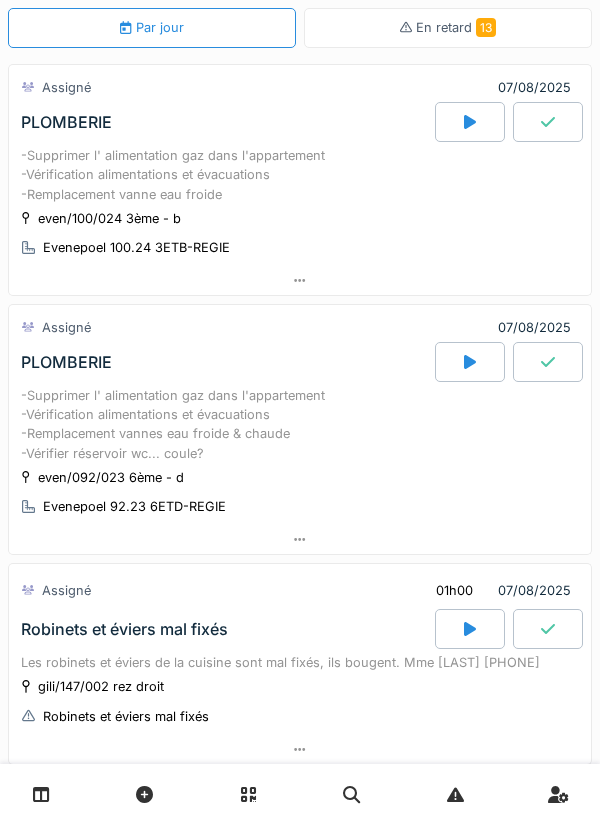 scroll, scrollTop: 0, scrollLeft: 0, axis: both 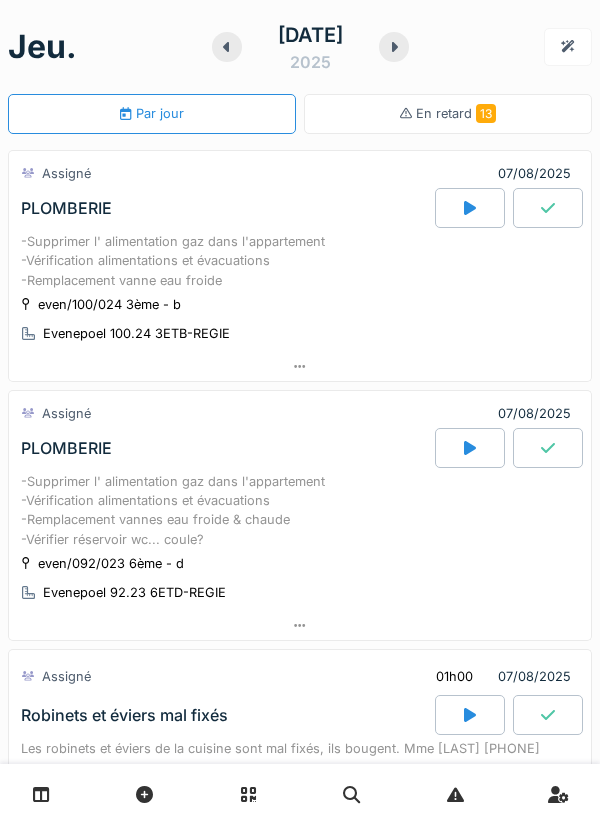 click on "7 août 2025" at bounding box center [310, 47] 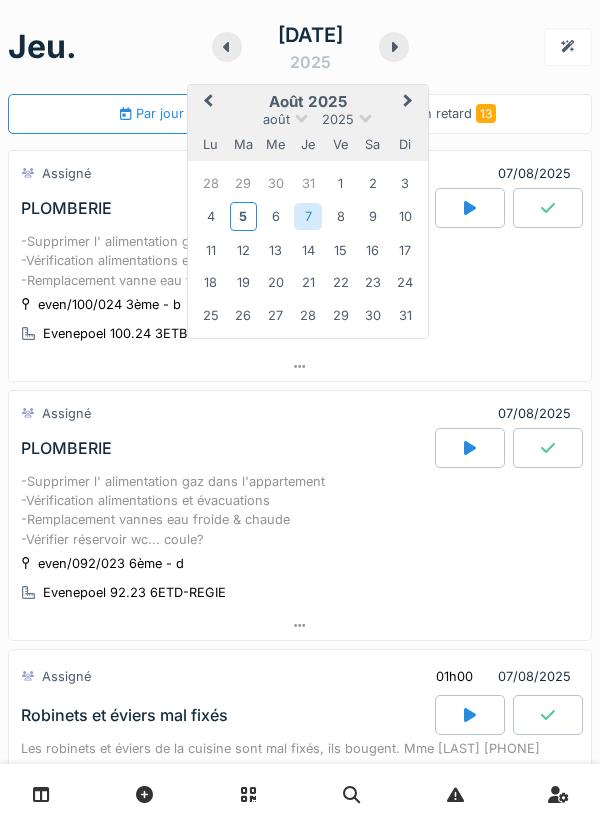 click on "8" at bounding box center [340, 216] 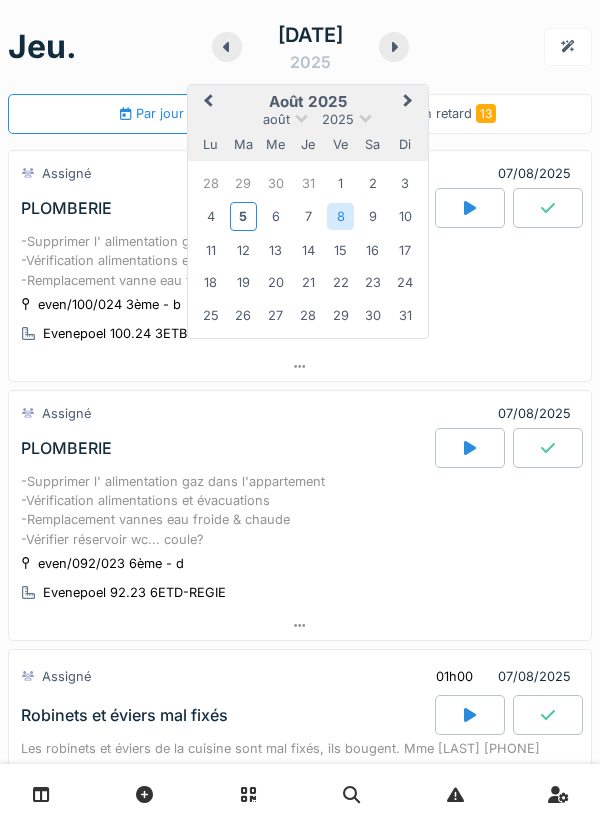 click on "11" at bounding box center (210, 250) 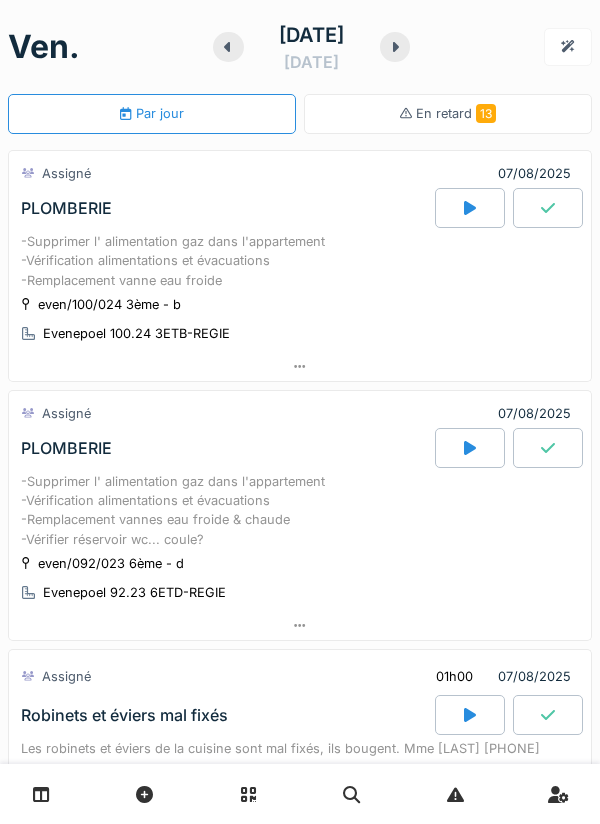 click 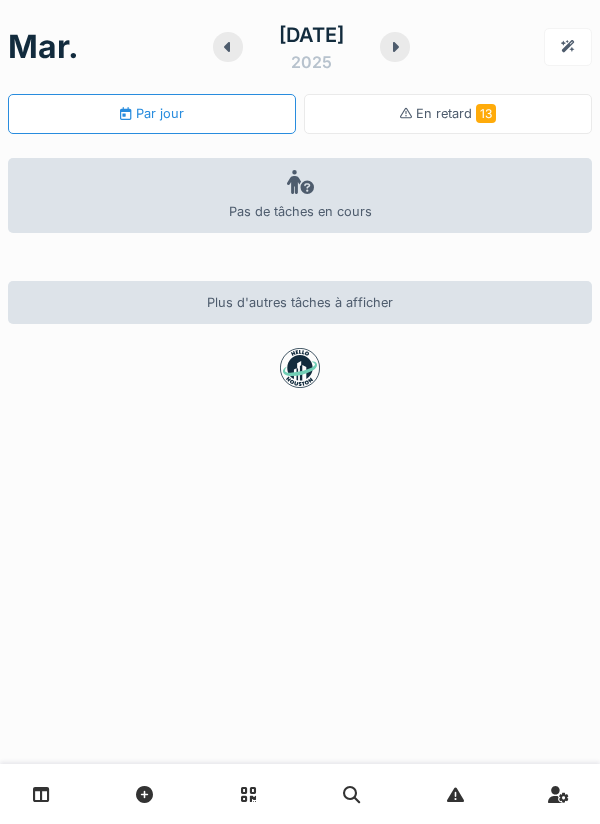 click at bounding box center (395, 47) 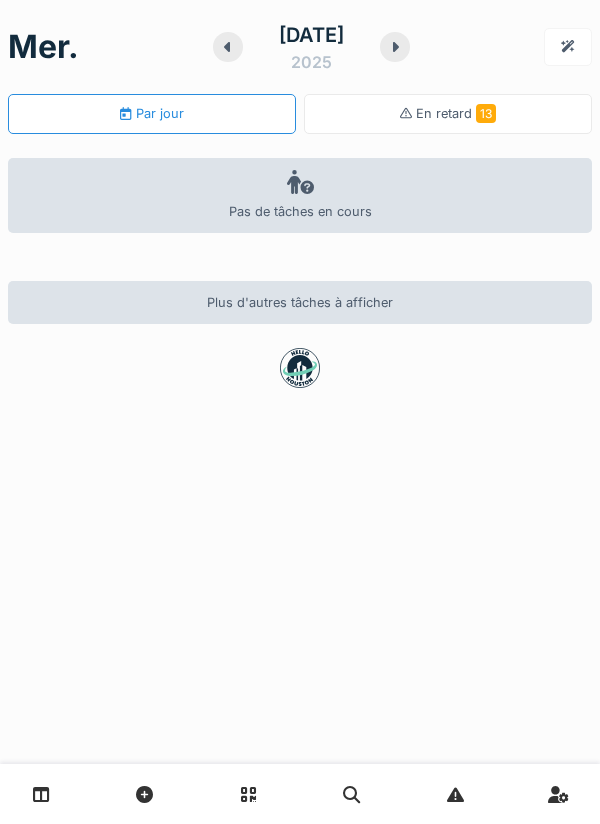 click at bounding box center [395, 47] 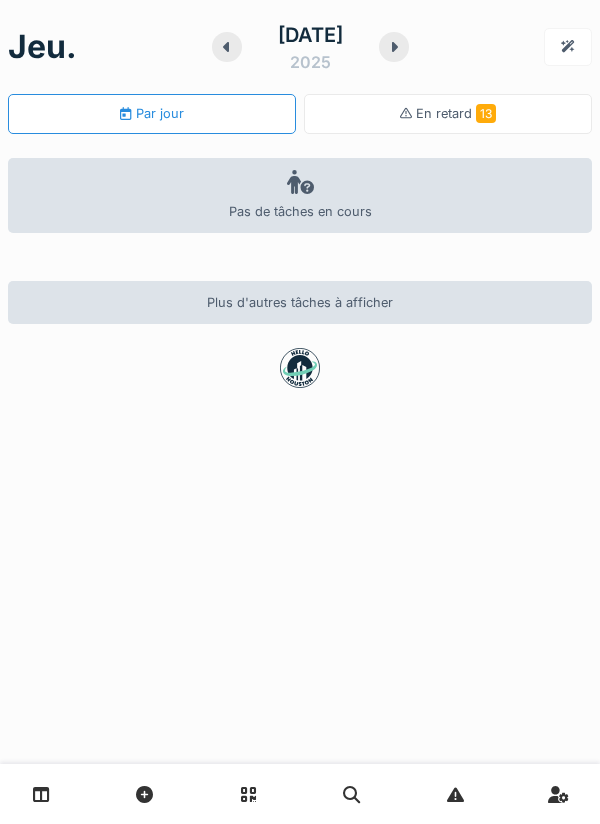 click at bounding box center (394, 47) 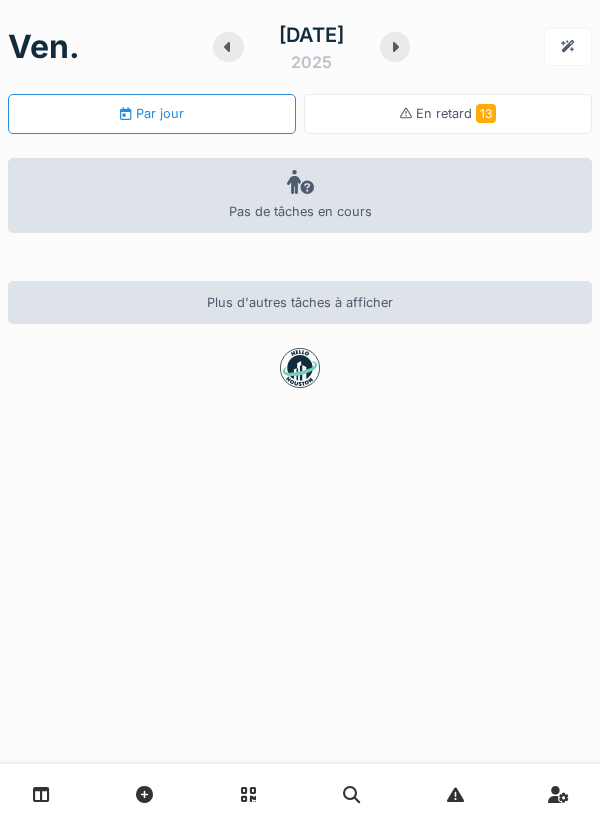 click at bounding box center (395, 47) 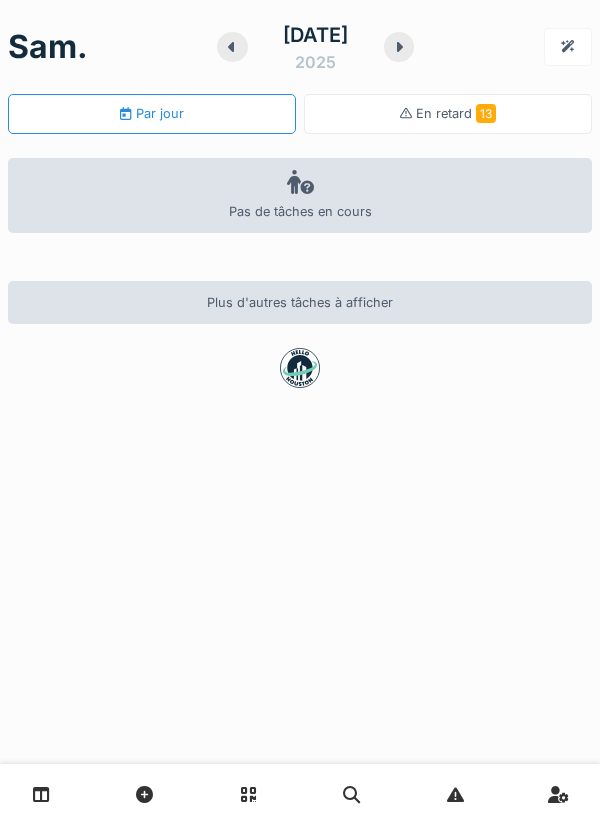 click at bounding box center (399, 47) 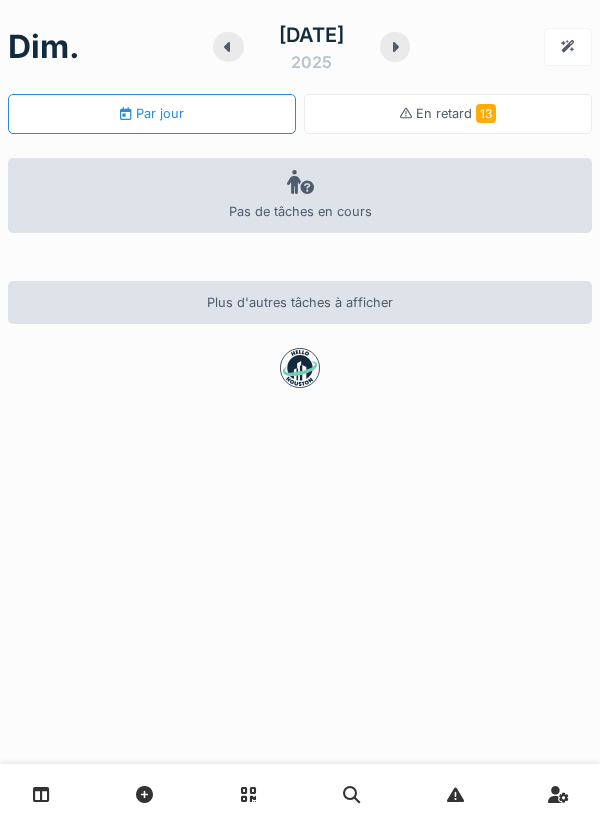 click on "17 août 2025" at bounding box center [311, 47] 